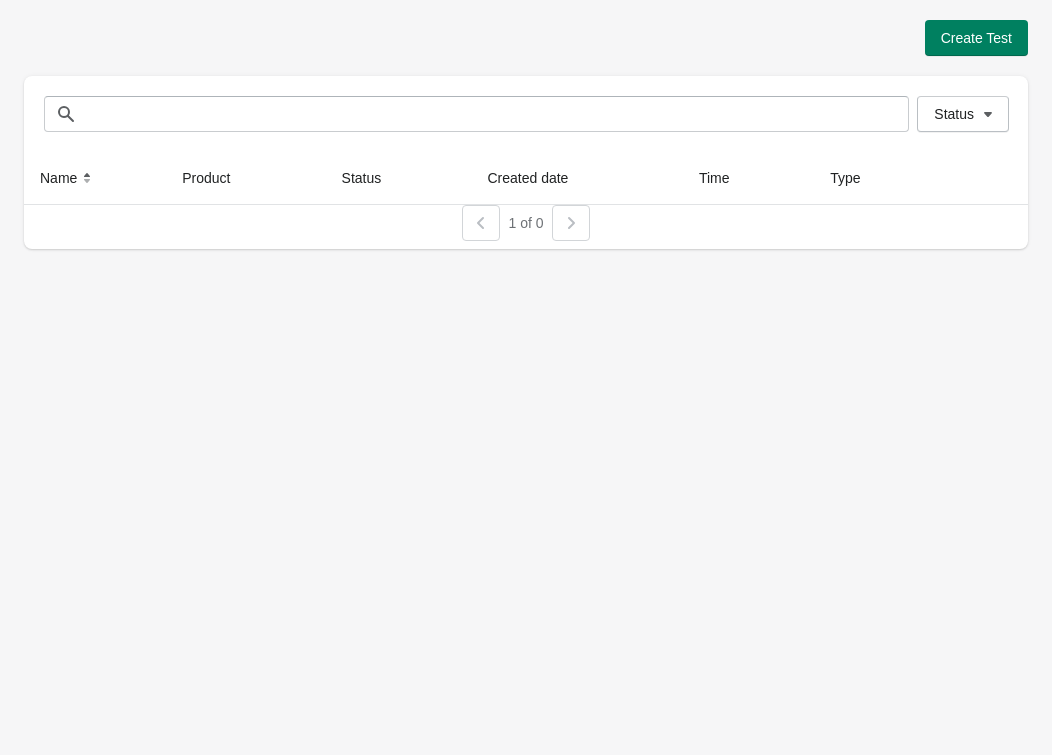 scroll, scrollTop: 0, scrollLeft: 0, axis: both 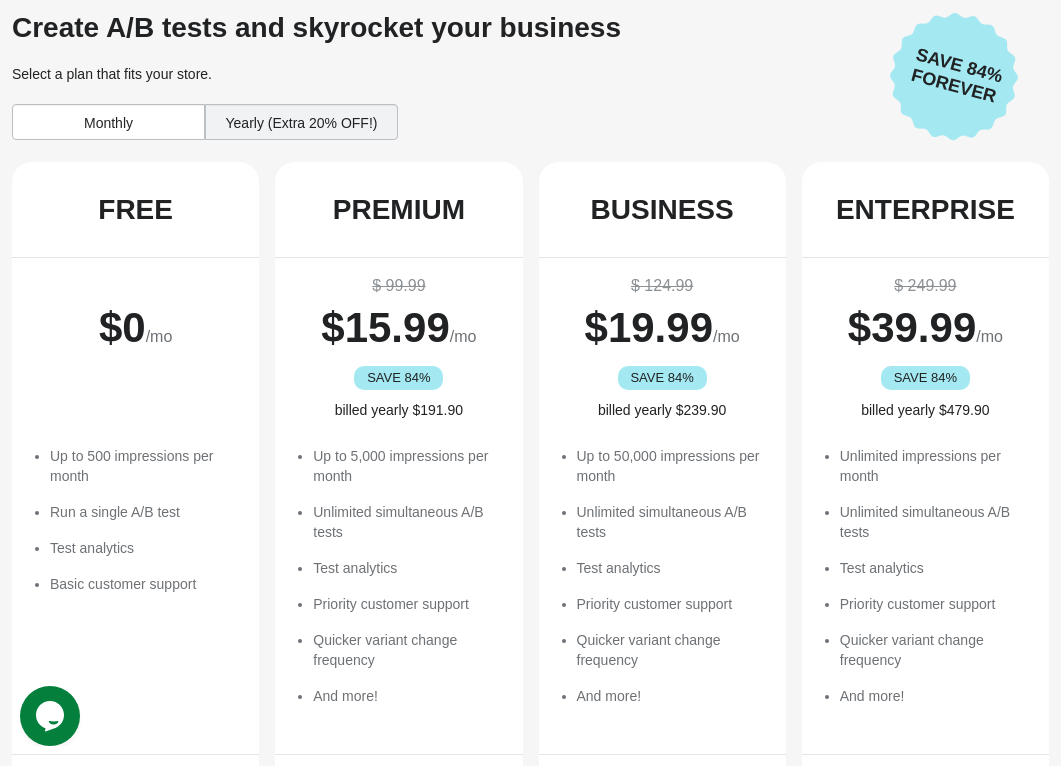 click on "$  0 /mo" at bounding box center (135, 344) 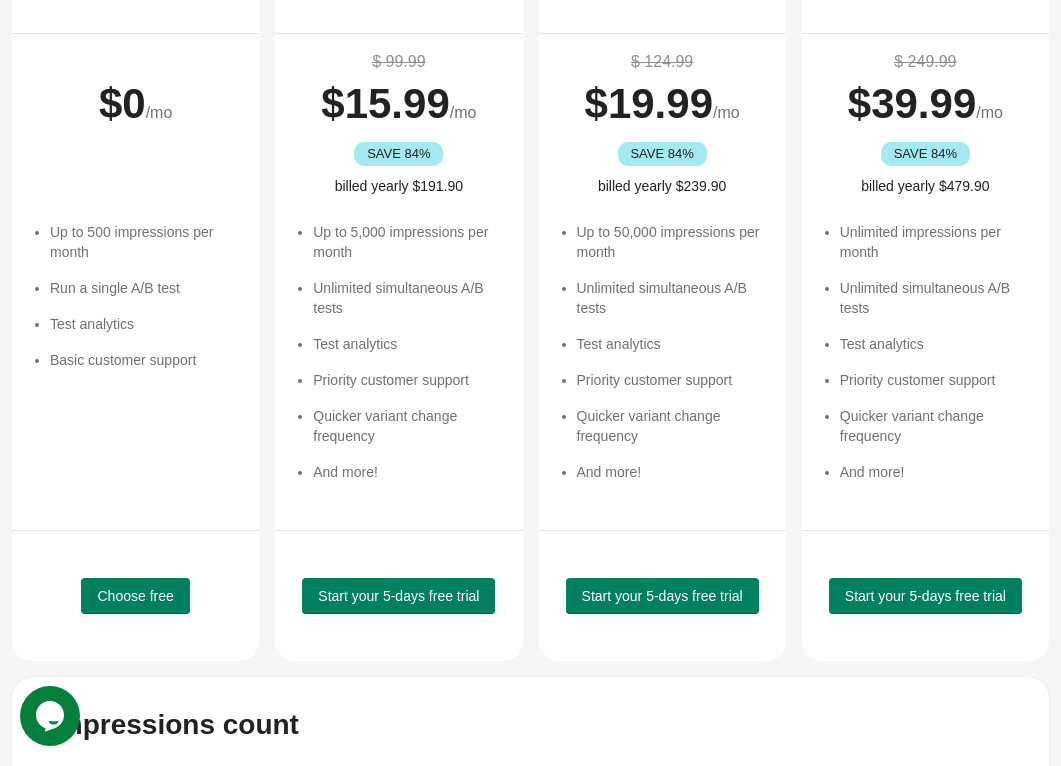 scroll, scrollTop: 388, scrollLeft: 0, axis: vertical 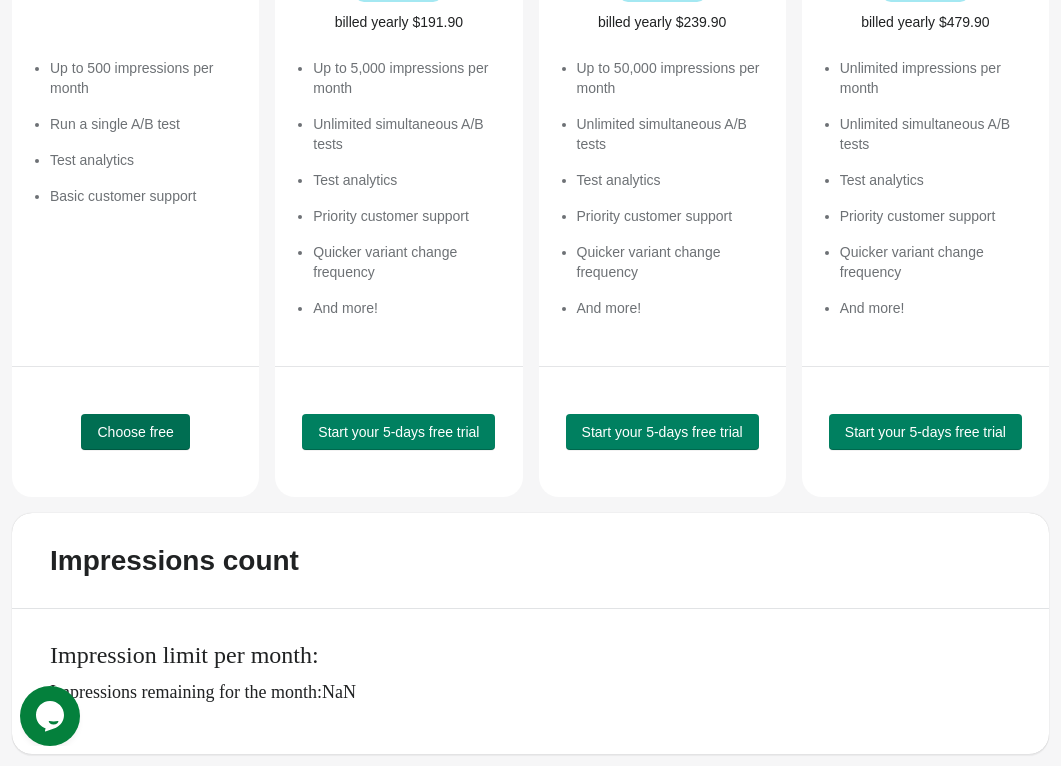click on "Choose free" at bounding box center [135, 432] 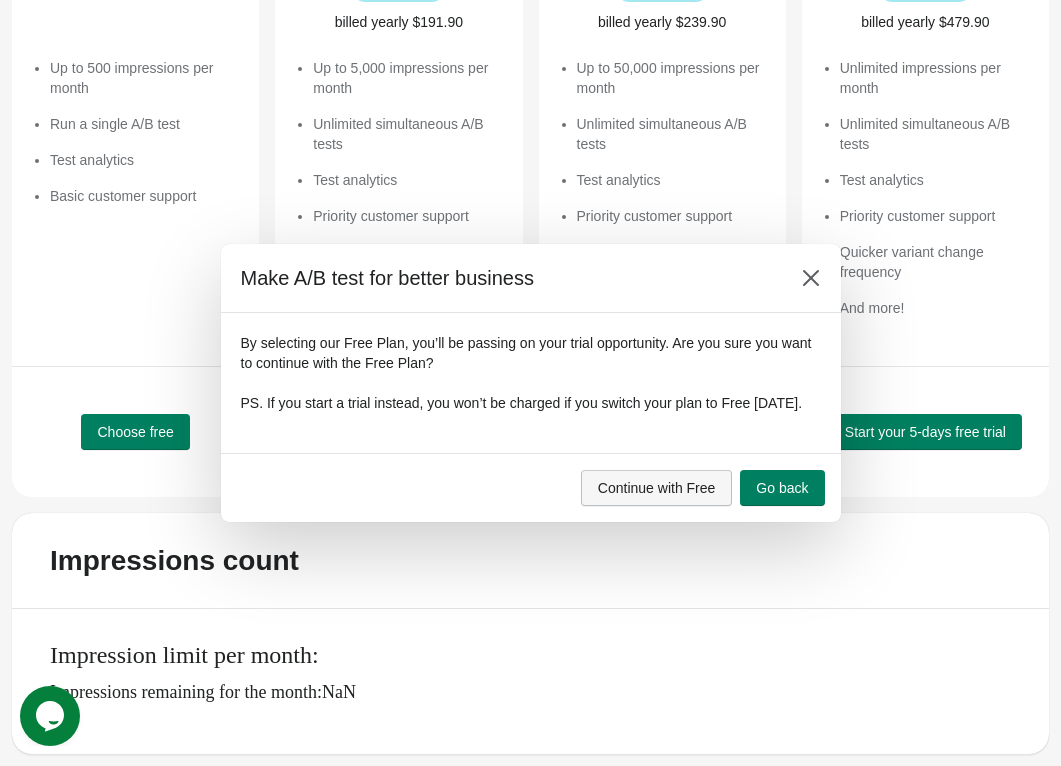 click on "Continue with Free" at bounding box center [657, 488] 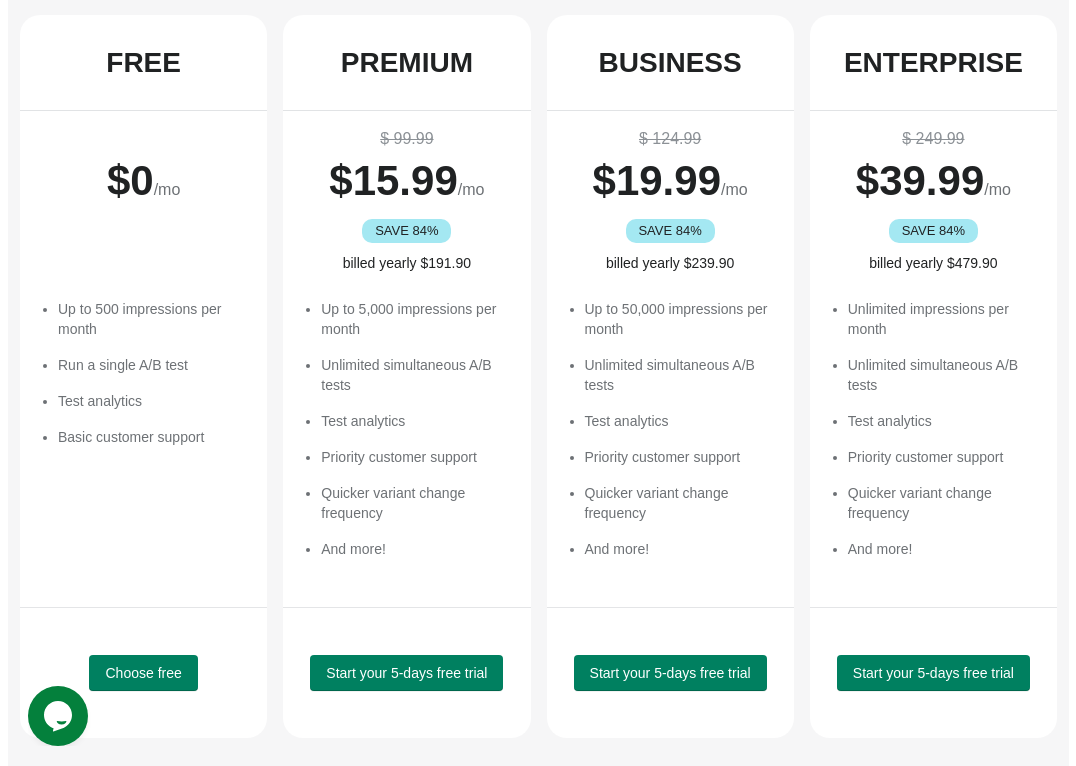 scroll, scrollTop: 0, scrollLeft: 0, axis: both 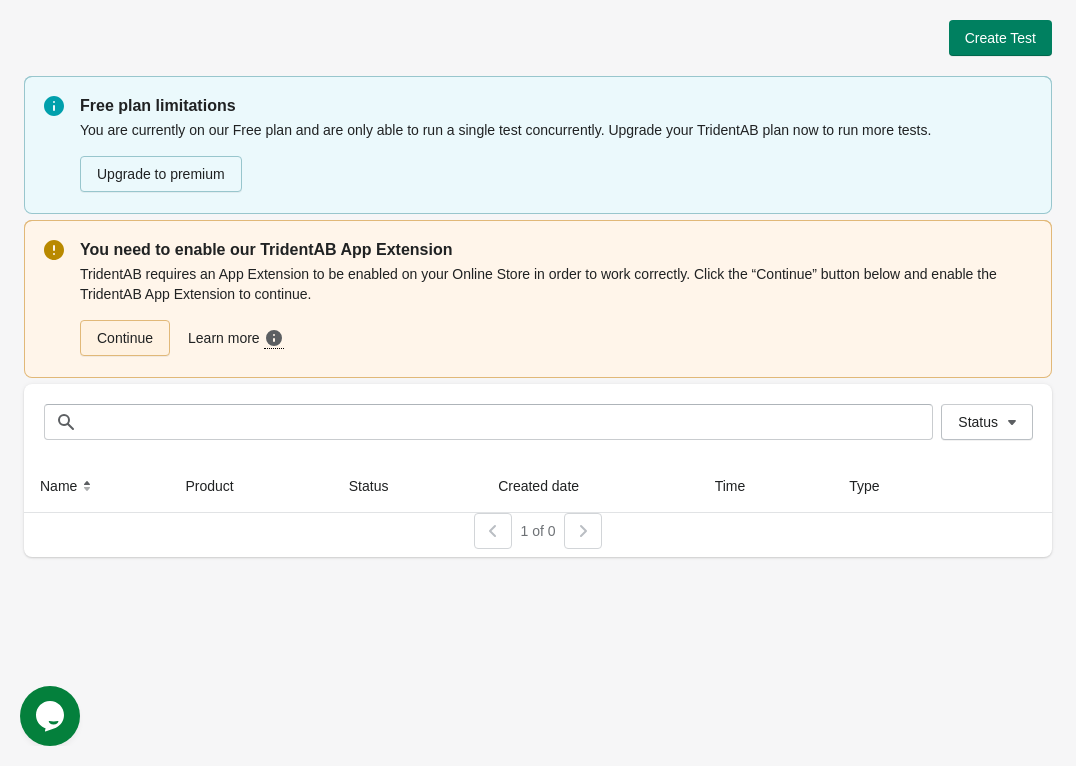 click on "Continue" at bounding box center (125, 338) 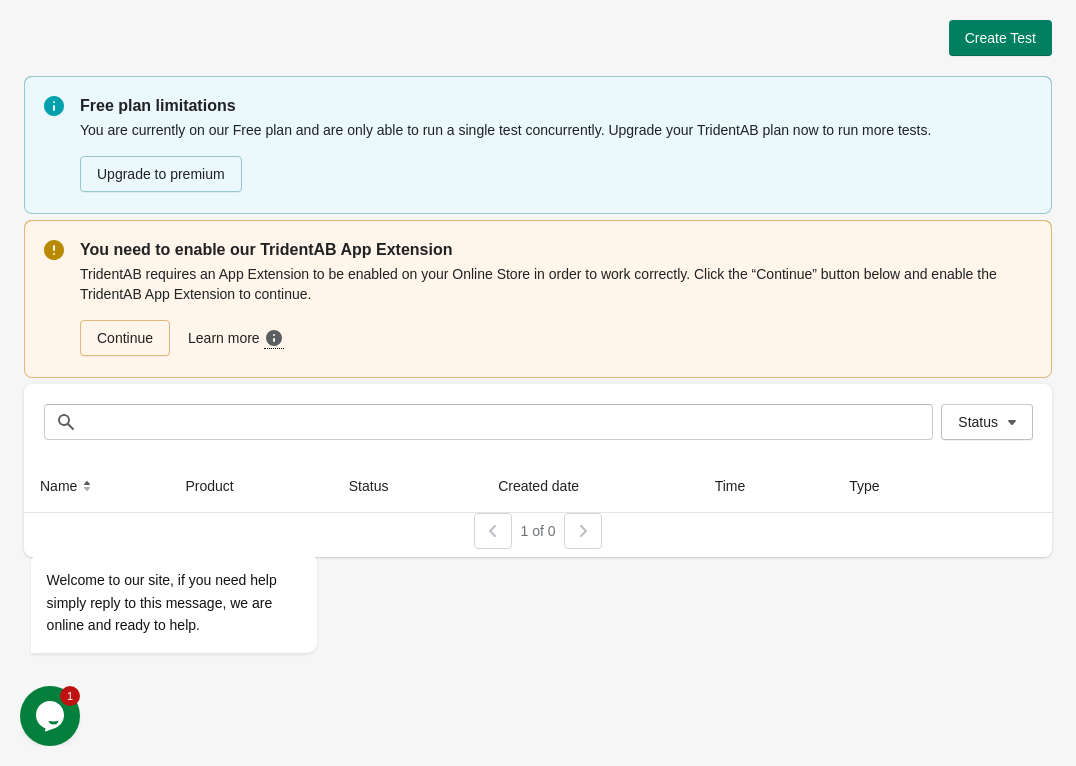 click on "Opens Chat This icon Opens the chat window." at bounding box center [50, 716] 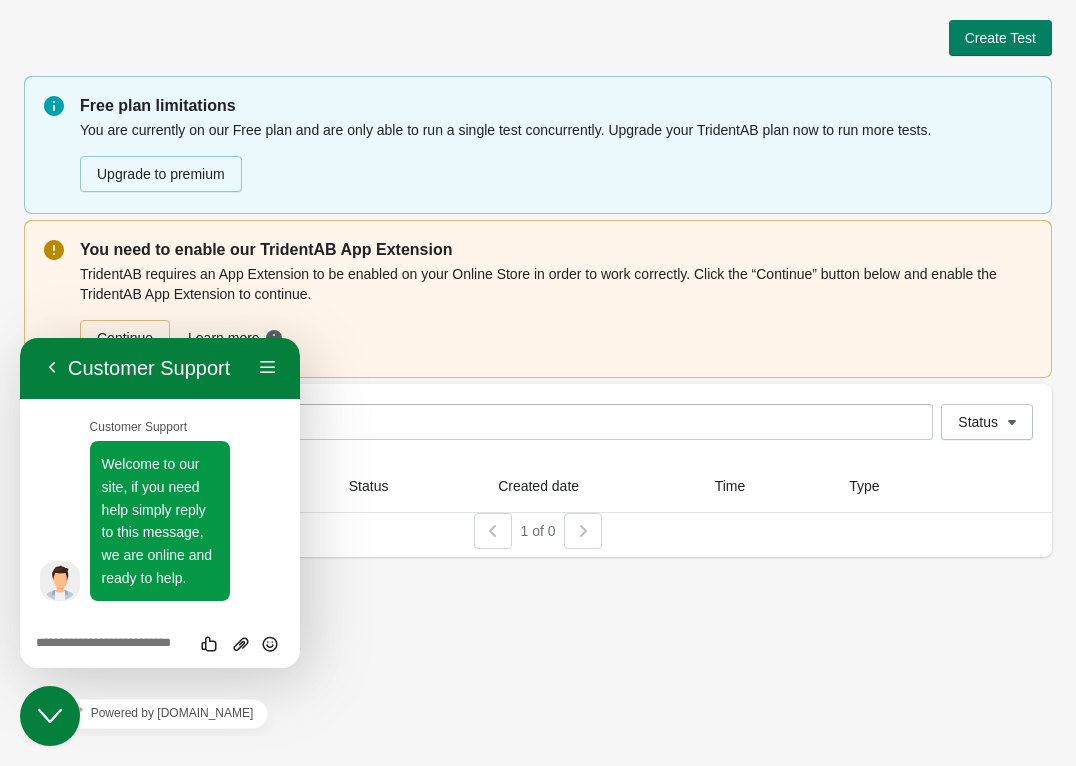 scroll, scrollTop: 22, scrollLeft: 0, axis: vertical 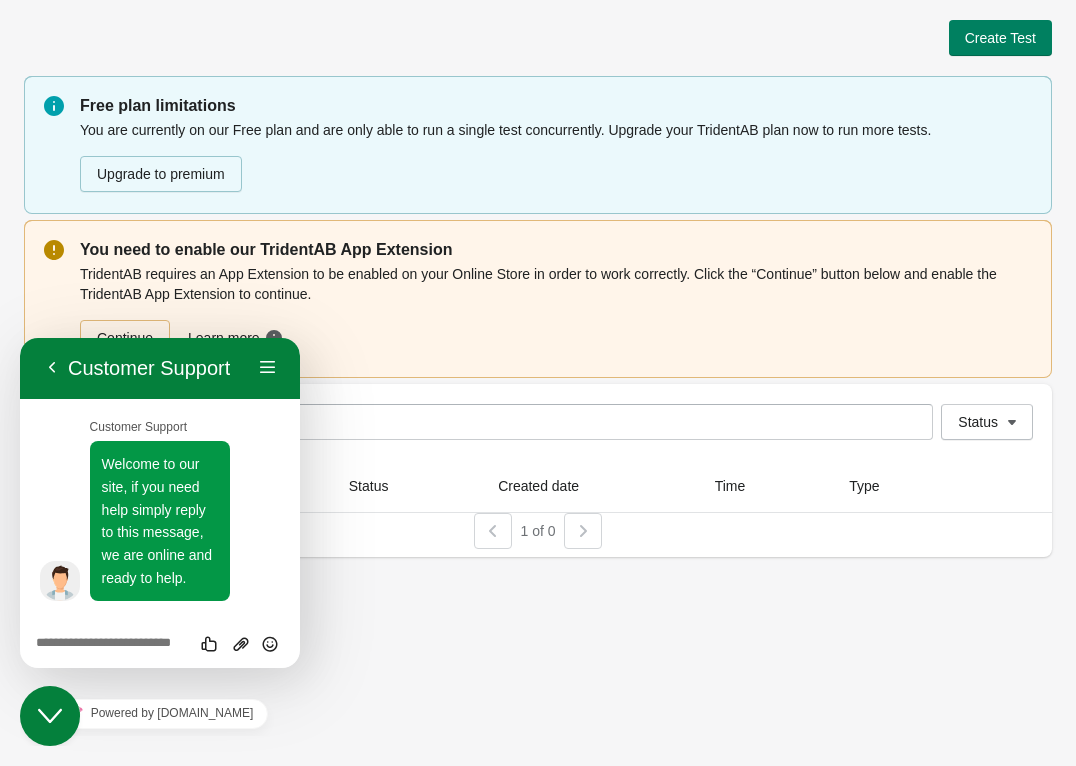 click on "Create Test Free plan limitations You are currently on our Free plan and are only able to run a single test concurrently. Upgrade your TridentAB plan now to run more tests. Upgrade to premium You need to enable our TridentAB App Extension TridentAB requires an App Extension to be enabled on your Online Store in order to work correctly. Click the “Continue” button below and enable the TridentAB App Extension to continue. Continue Learn more Need more guidance?  Click here  to see a  step-by-step video guide  on how to do this. Status Status Name Product Status Created date Time Type 1 of 0" at bounding box center [538, 383] 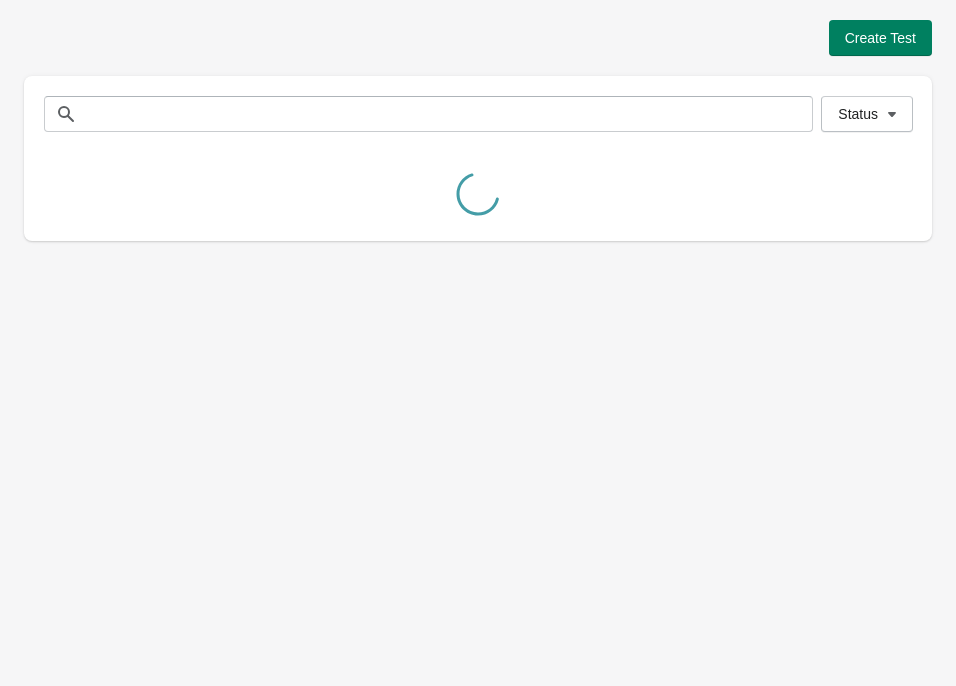 scroll, scrollTop: 0, scrollLeft: 0, axis: both 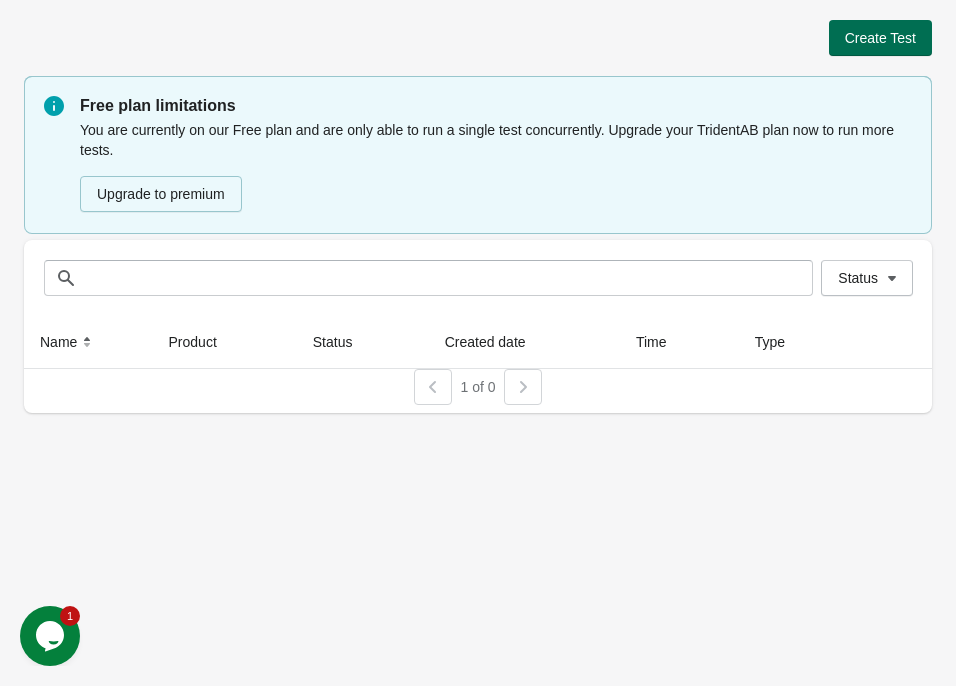 click on "Create Test" at bounding box center [880, 38] 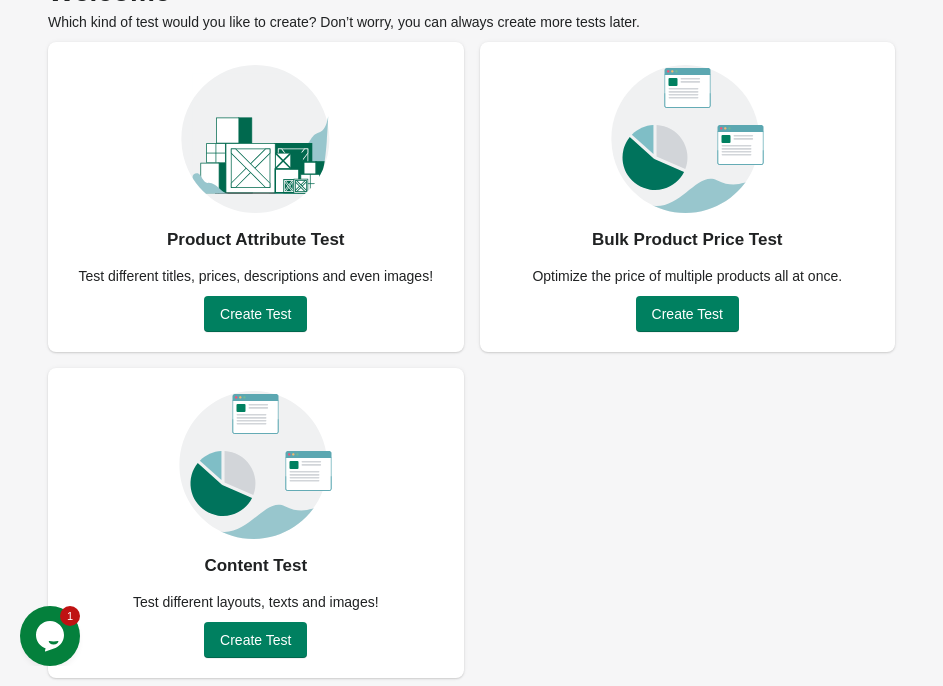scroll, scrollTop: 121, scrollLeft: 0, axis: vertical 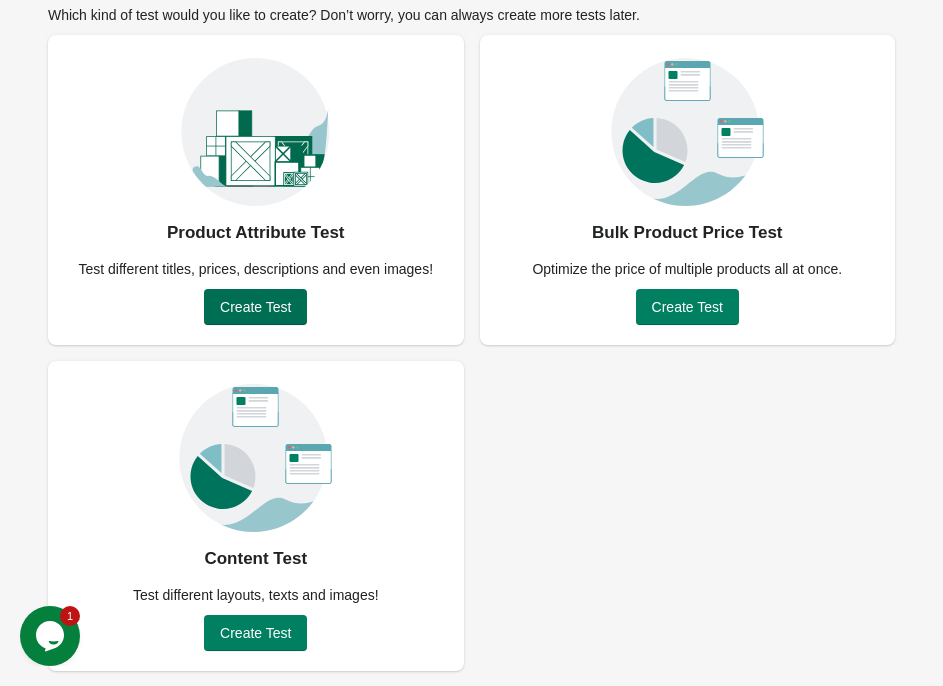 click on "Create Test" at bounding box center [255, 307] 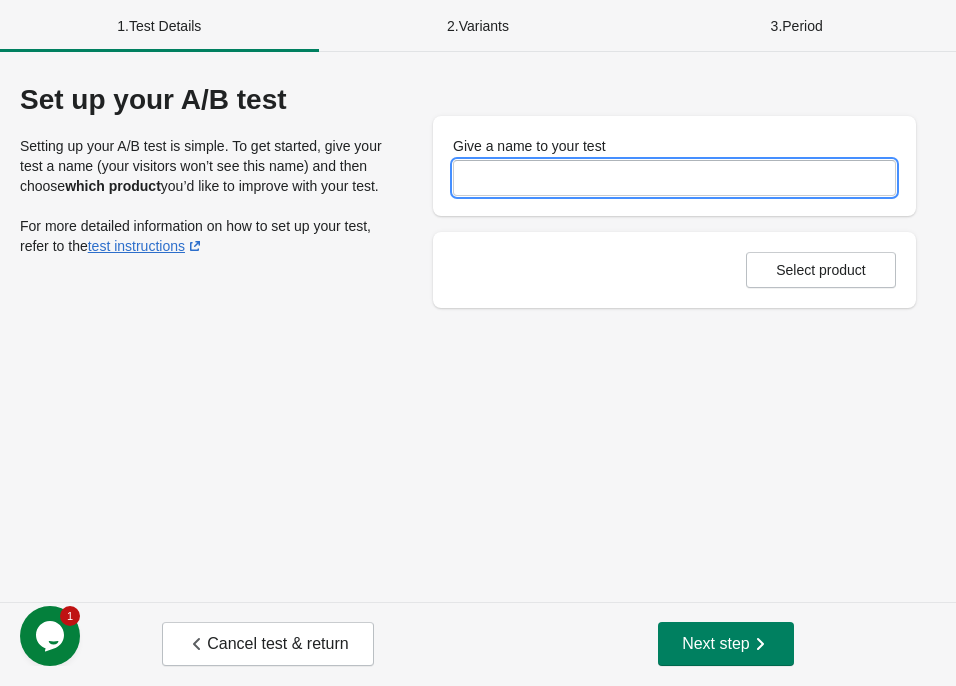 click on "Give a name to your test" at bounding box center (674, 178) 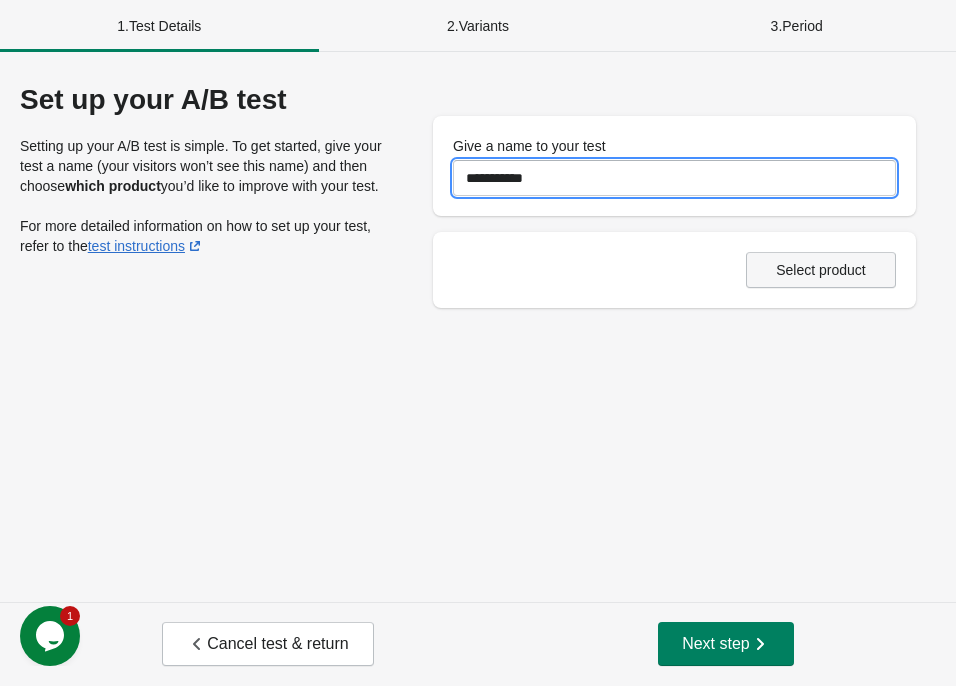 type on "**********" 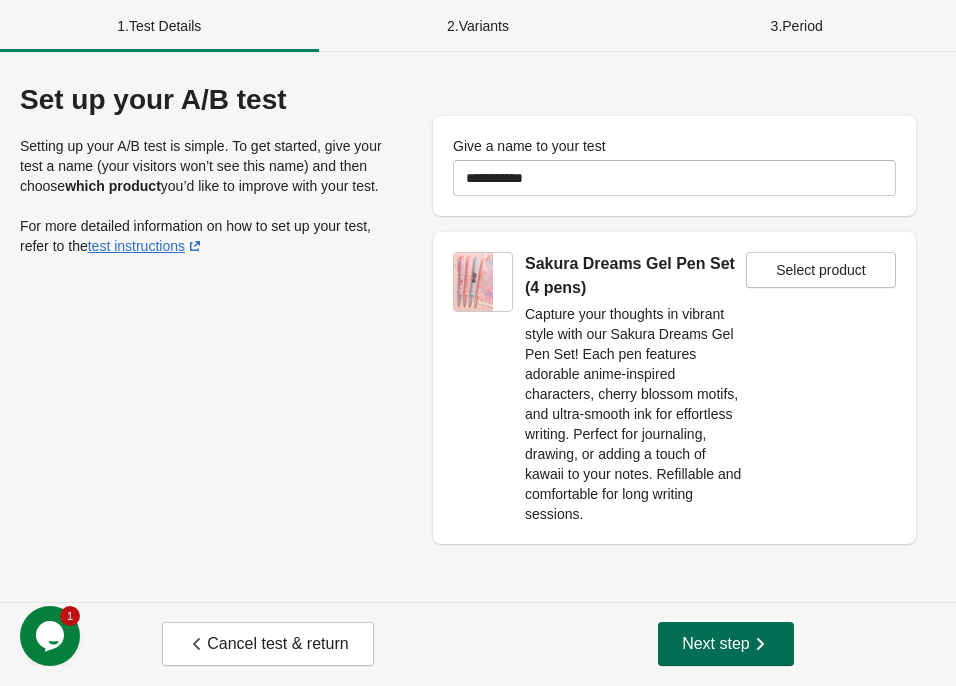 click on "Next step" at bounding box center (726, 644) 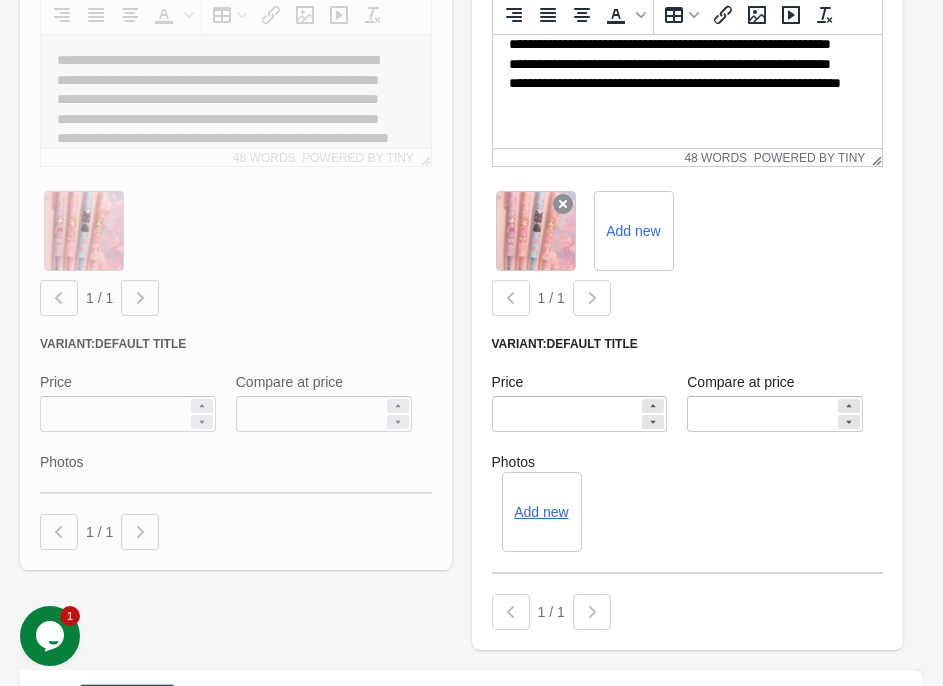 scroll, scrollTop: 580, scrollLeft: 0, axis: vertical 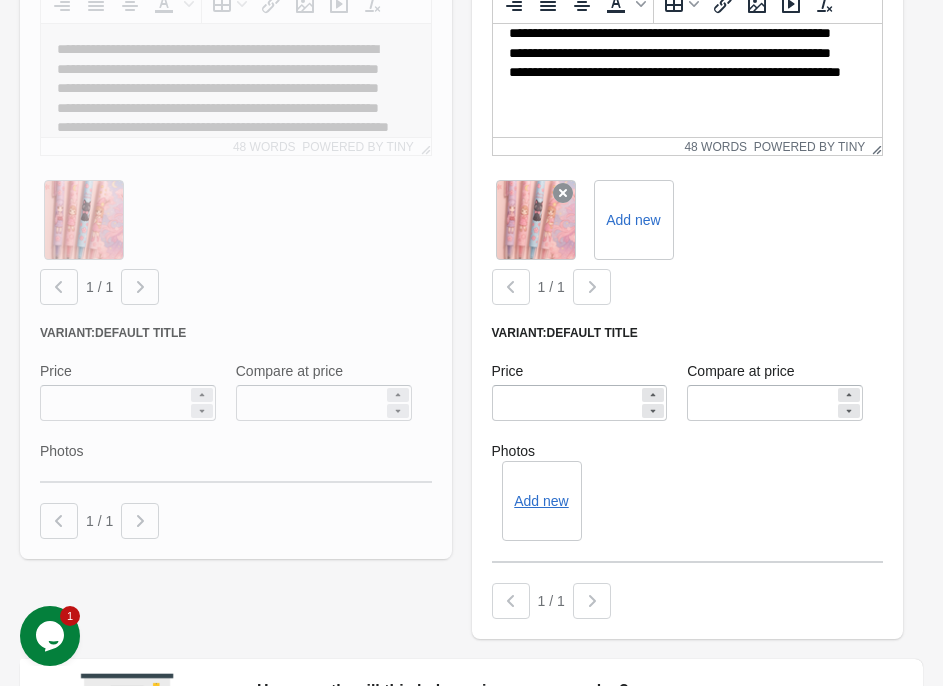 click 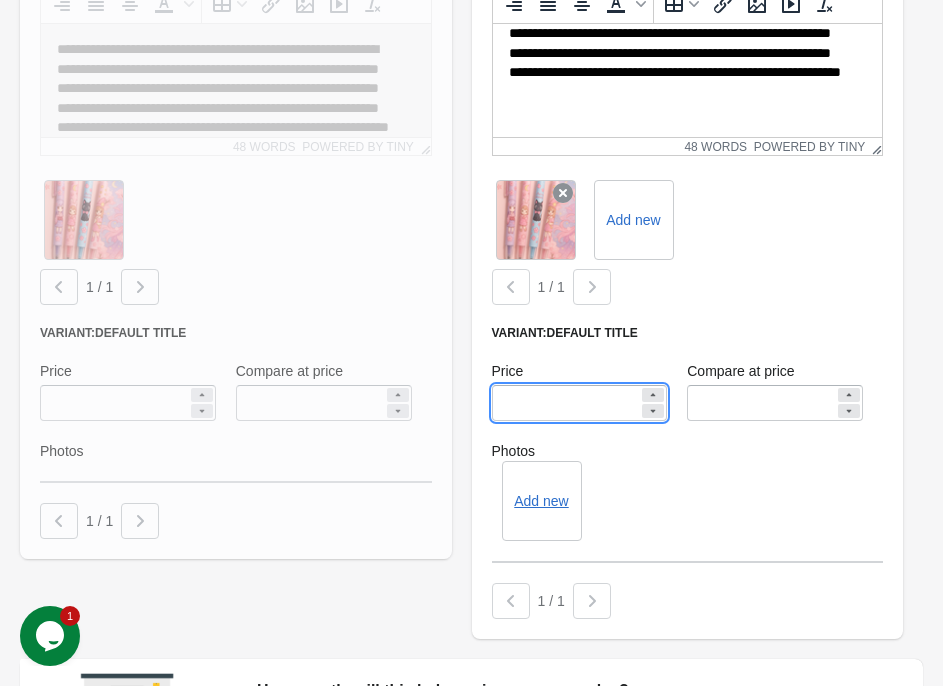 click on "Add new" at bounding box center (688, 501) 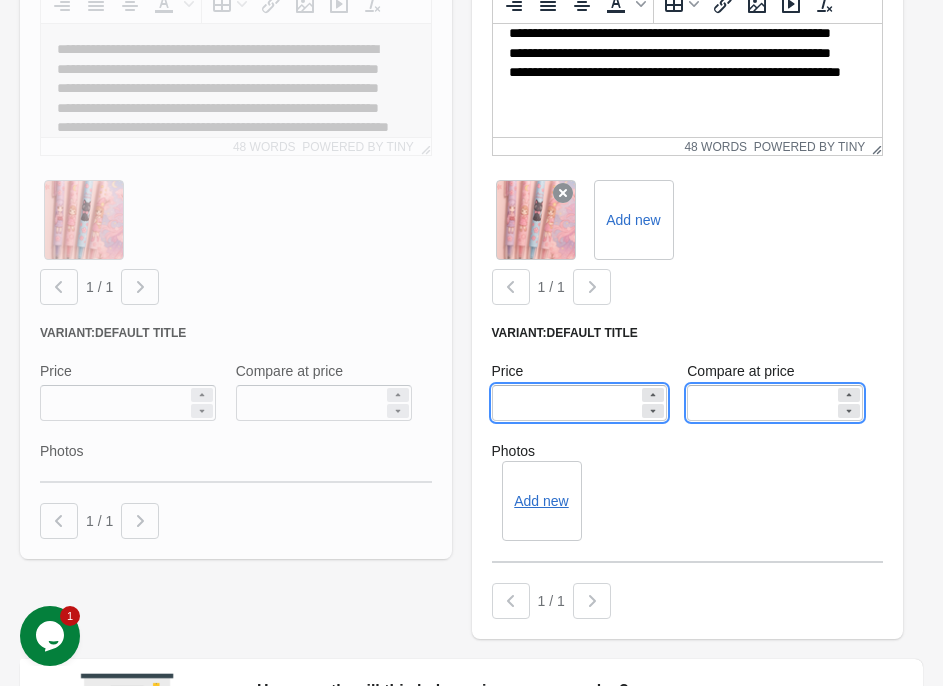 click on "Add new" at bounding box center (688, 501) 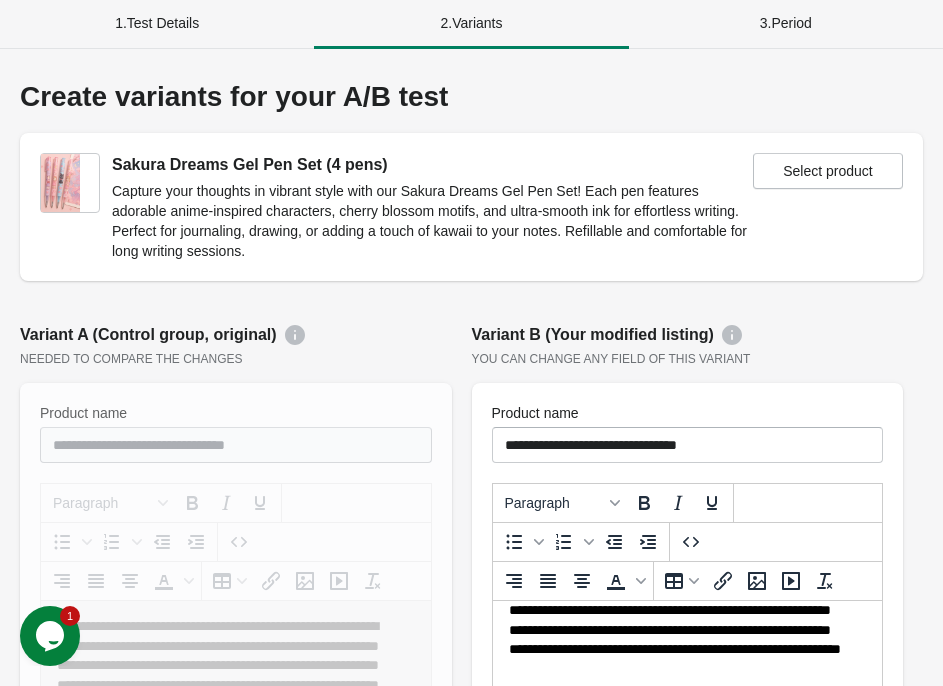 scroll, scrollTop: 856, scrollLeft: 0, axis: vertical 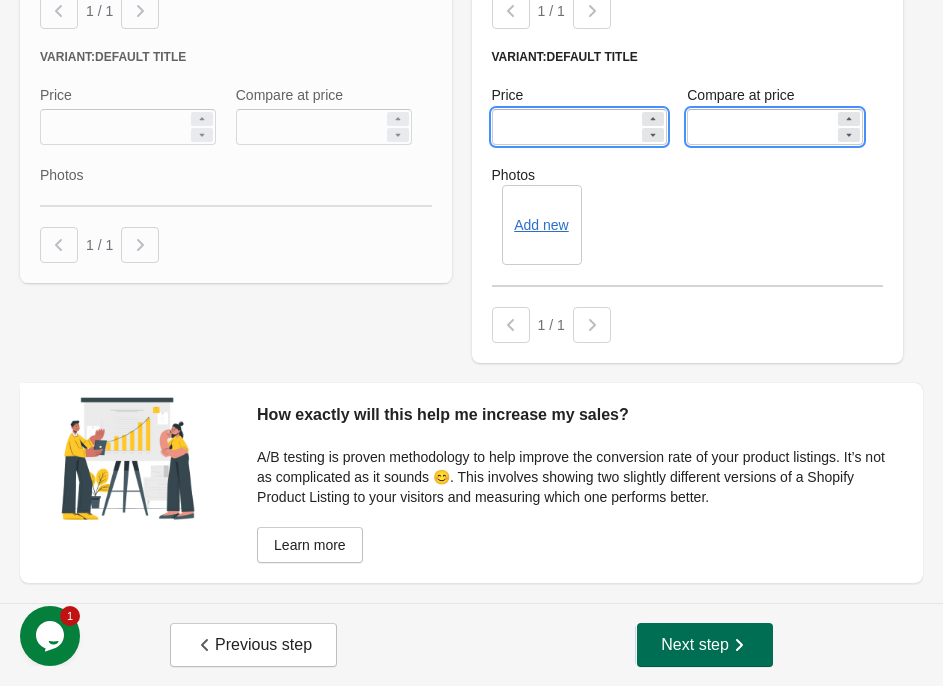 click on "Next step" at bounding box center [705, 645] 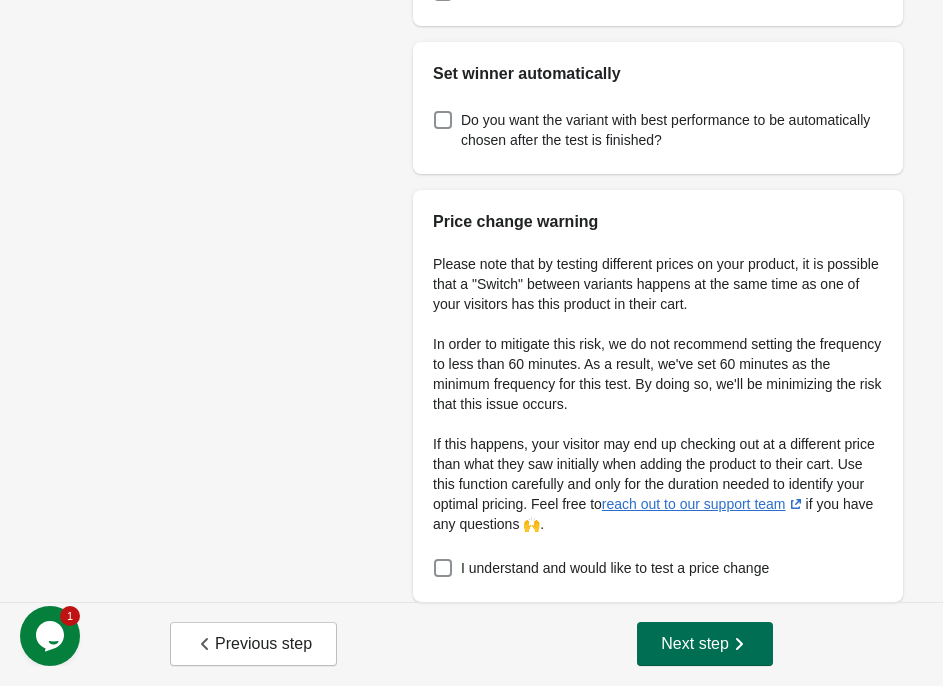 scroll, scrollTop: 0, scrollLeft: 0, axis: both 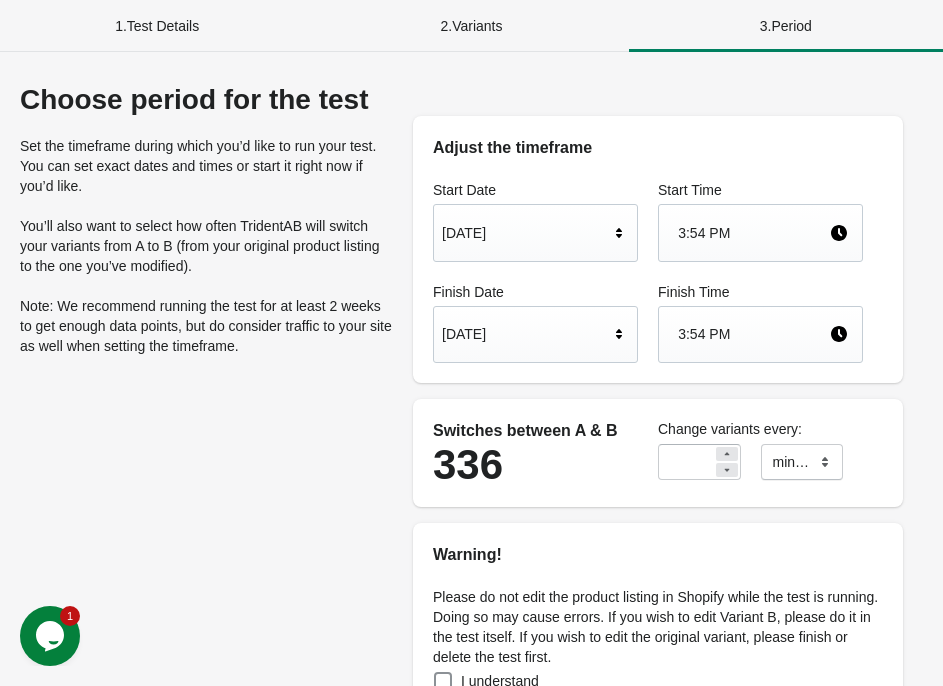 click 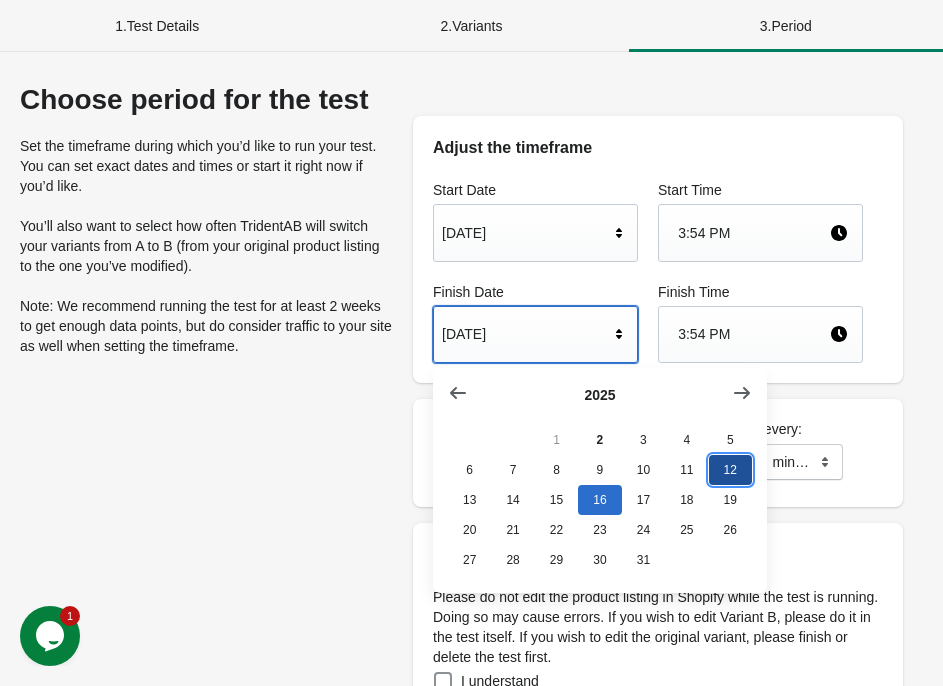 click on "12" at bounding box center (730, 470) 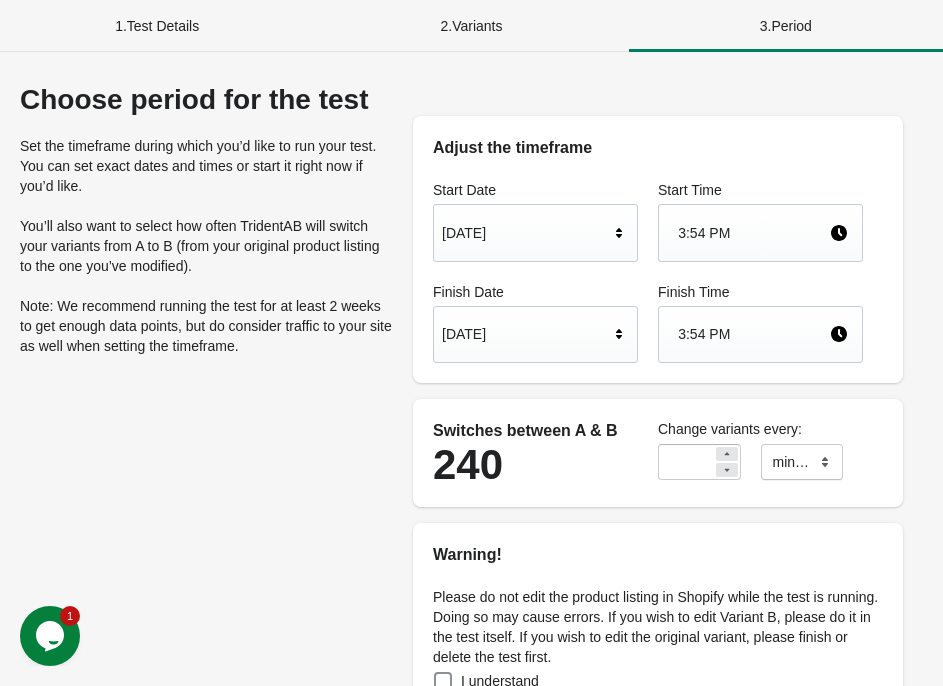 click on "Choose period for the test Set the timeframe during which you’d like to run your test. You can set exact dates and times or start it right now if you’d like. You’ll also want to select how often TridentAB will switch your variants from A to B (from your original product listing to the one you’ve modified). Note: We recommend running the test for at least 2 weeks to get enough data points, but do consider traffic to your site as well when setting the timeframe. Adjust the timeframe Start Date Jul 2, 2025 Start Time 3:54 PM Finish Date Jul 12, 2025 Finish Time 3:54 PM Switches between A & B 240 Change variants every: ** ******* ***** **** minutes Warning! Please do not edit the product listing in Shopify while the test is running. Doing so may cause errors. If you wish to edit Variant B, please do it in the test itself. If you wish to edit the original variant, please finish or delete the test first. I understand Set winner automatically Price change warning reach out to our support team" at bounding box center [471, 687] 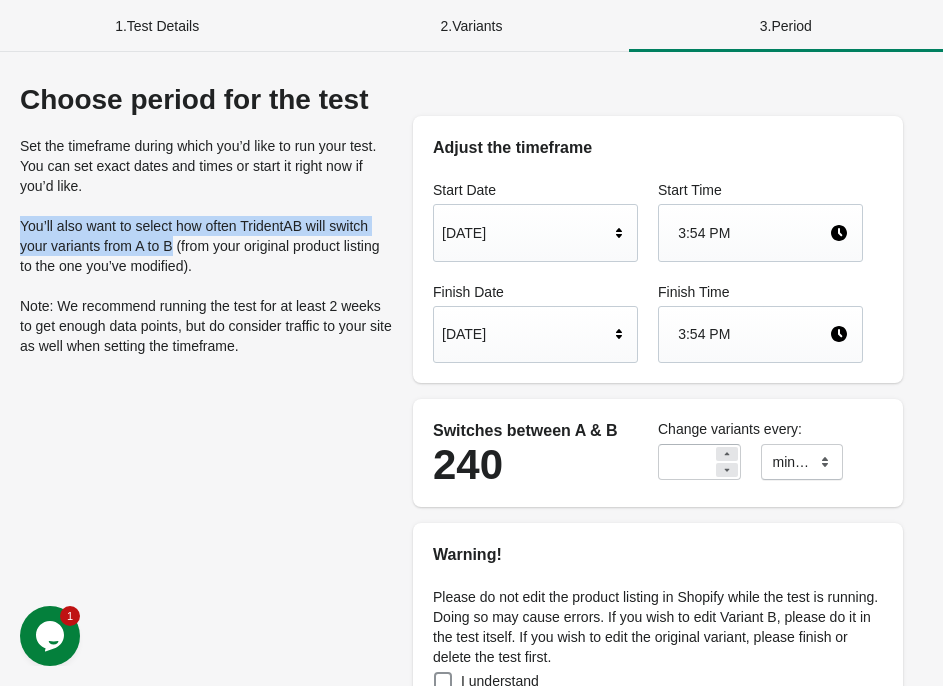 drag, startPoint x: 19, startPoint y: 221, endPoint x: 181, endPoint y: 245, distance: 163.76813 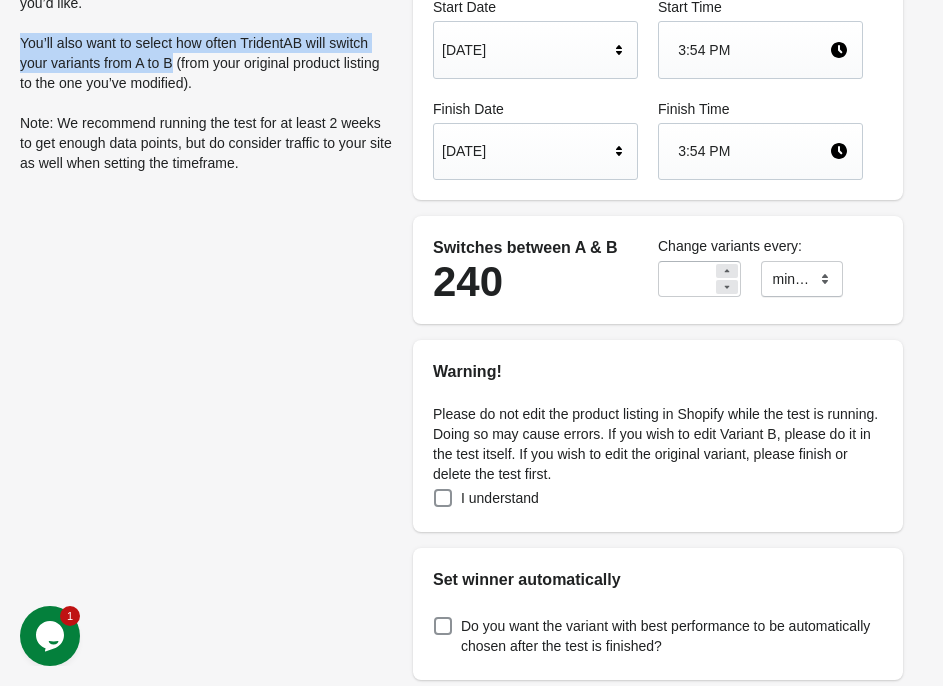 scroll, scrollTop: 219, scrollLeft: 0, axis: vertical 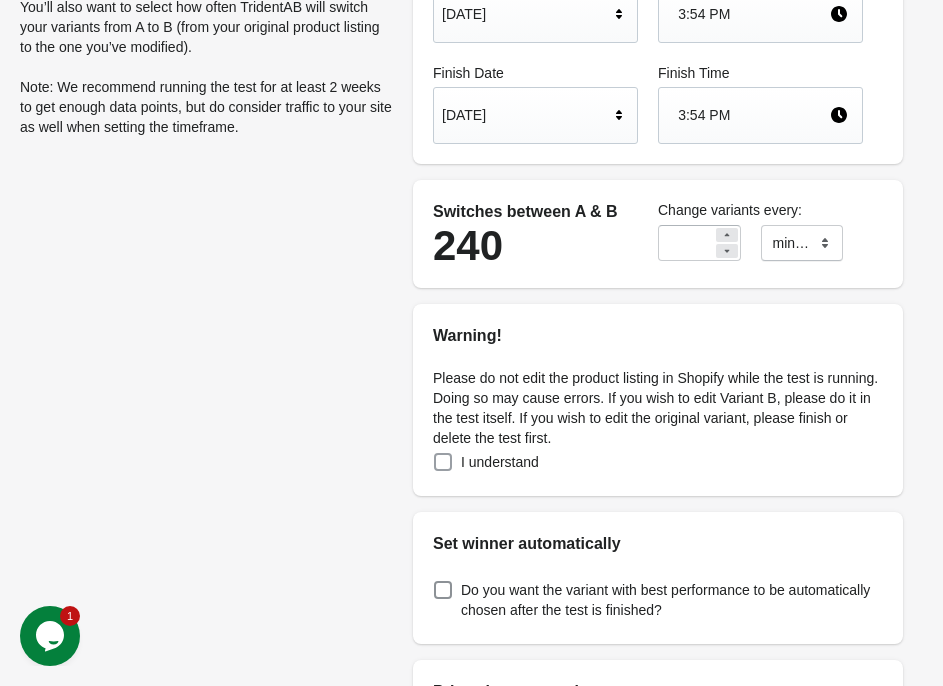 click at bounding box center [443, 462] 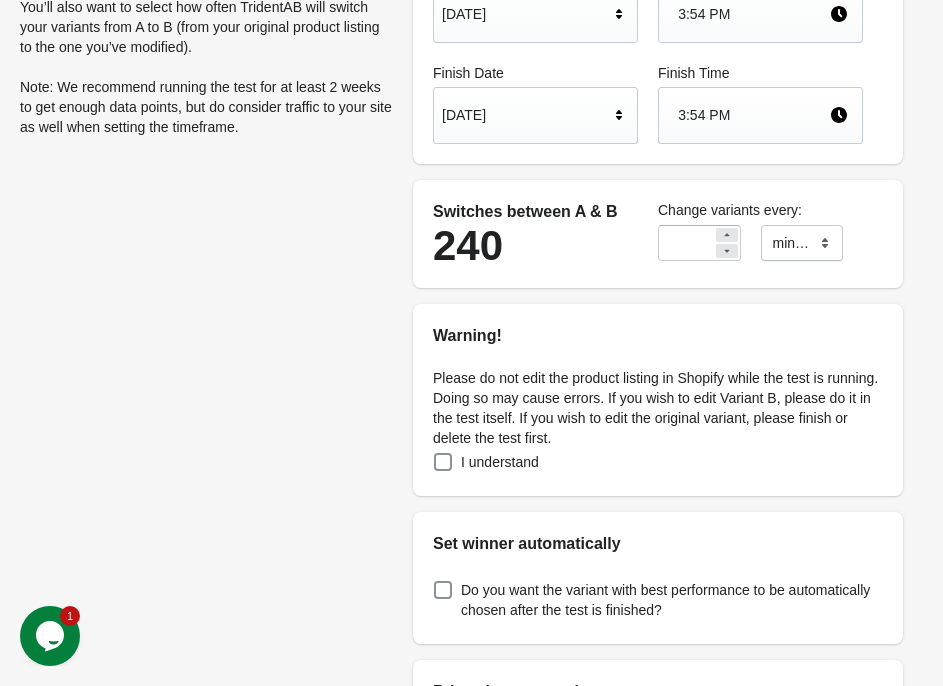 click on "Choose period for the test Set the timeframe during which you’d like to run your test. You can set exact dates and times or start it right now if you’d like. You’ll also want to select how often TridentAB will switch your variants from A to B (from your original product listing to the one you’ve modified). Note: We recommend running the test for at least 2 weeks to get enough data points, but do consider traffic to your site as well when setting the timeframe. Adjust the timeframe Start Date Jul 2, 2025 Start Time 3:54 PM Finish Date Jul 12, 2025 Finish Time 3:54 PM Switches between A & B 240 Change variants every: ** ******* ***** **** minutes Warning! Please do not edit the product listing in Shopify while the test is running. Doing so may cause errors. If you wish to edit Variant B, please do it in the test itself. If you wish to edit the original variant, please finish or delete the test first. I understand Set winner automatically Price change warning reach out to our support team" at bounding box center [471, 468] 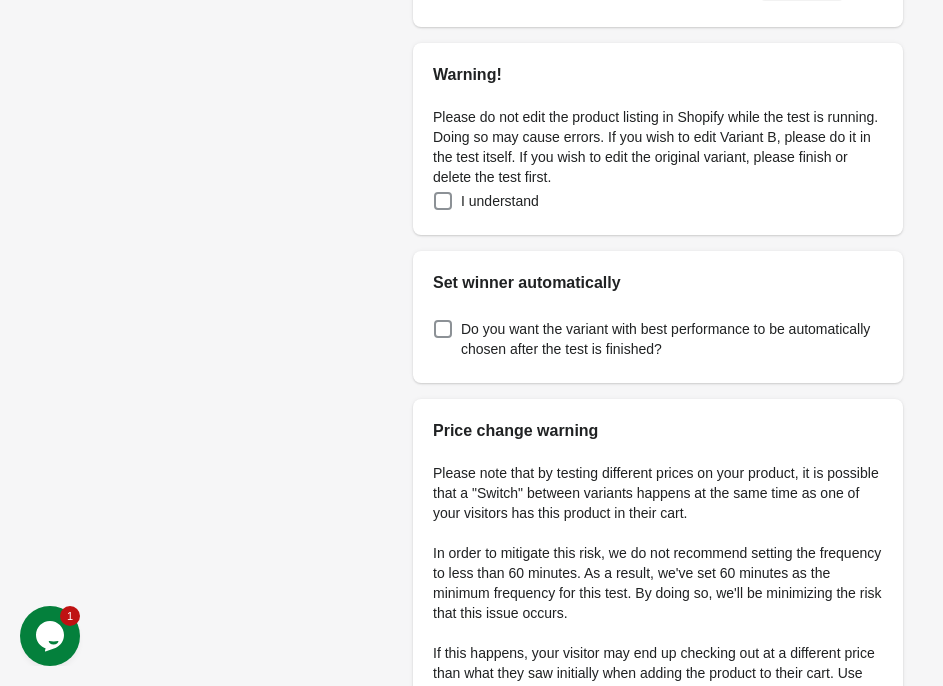 scroll, scrollTop: 450, scrollLeft: 0, axis: vertical 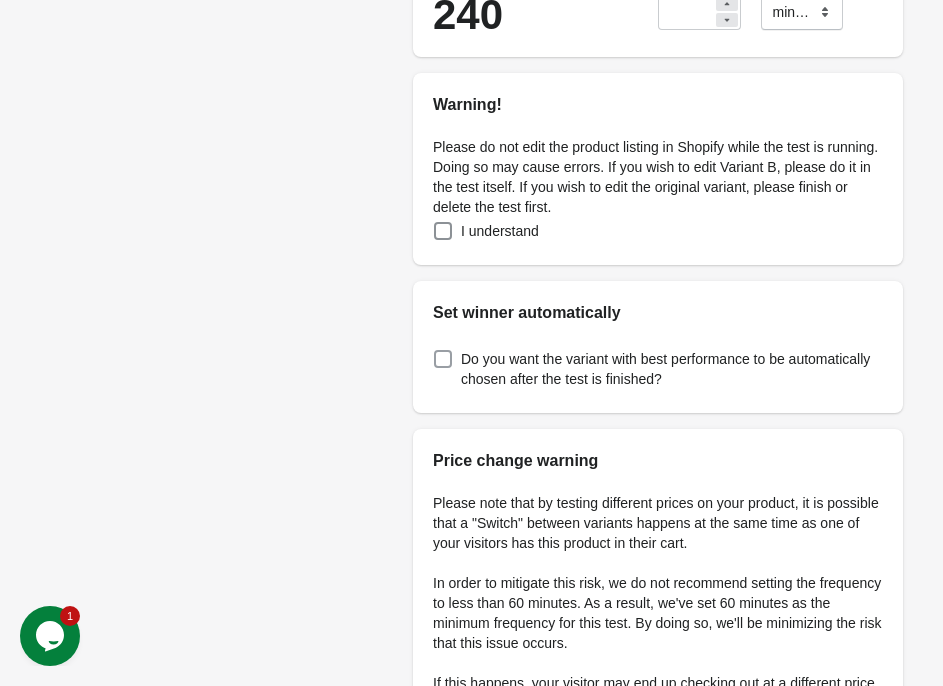 click at bounding box center [443, 359] 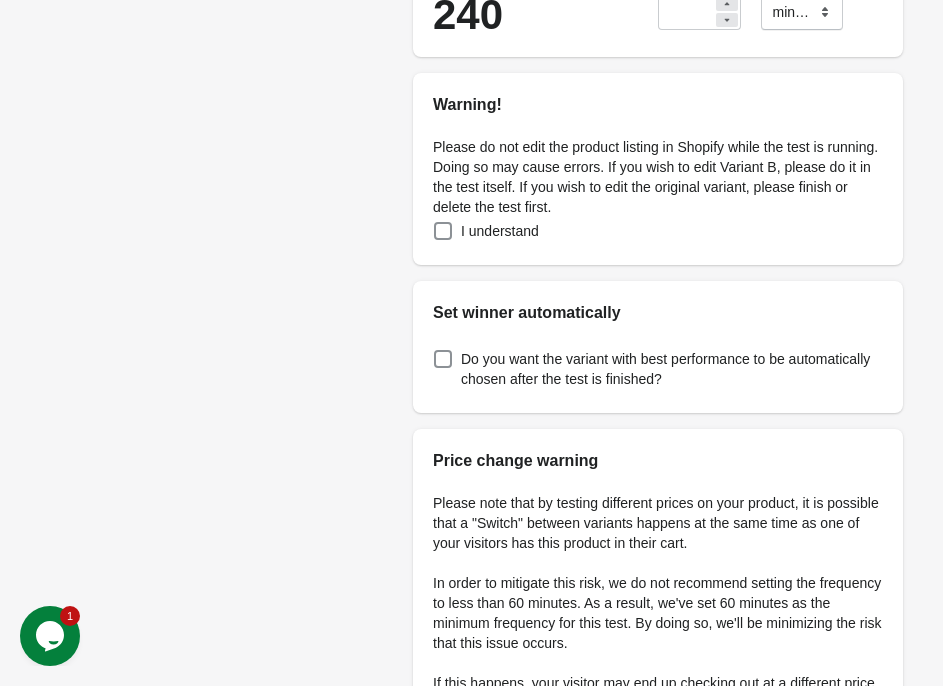 click on "Choose period for the test Set the timeframe during which you’d like to run your test. You can set exact dates and times or start it right now if you’d like. You’ll also want to select how often TridentAB will switch your variants from A to B (from your original product listing to the one you’ve modified). Note: We recommend running the test for at least 2 weeks to get enough data points, but do consider traffic to your site as well when setting the timeframe. Adjust the timeframe Start Date Jul 2, 2025 Start Time 3:54 PM Finish Date Jul 12, 2025 Finish Time 3:54 PM Switches between A & B 240 Change variants every: ** ******* ***** **** minutes Warning! Please do not edit the product listing in Shopify while the test is running. Doing so may cause errors. If you wish to edit Variant B, please do it in the test itself. If you wish to edit the original variant, please finish or delete the test first. I understand Set winner automatically Price change warning reach out to our support team" at bounding box center [471, 237] 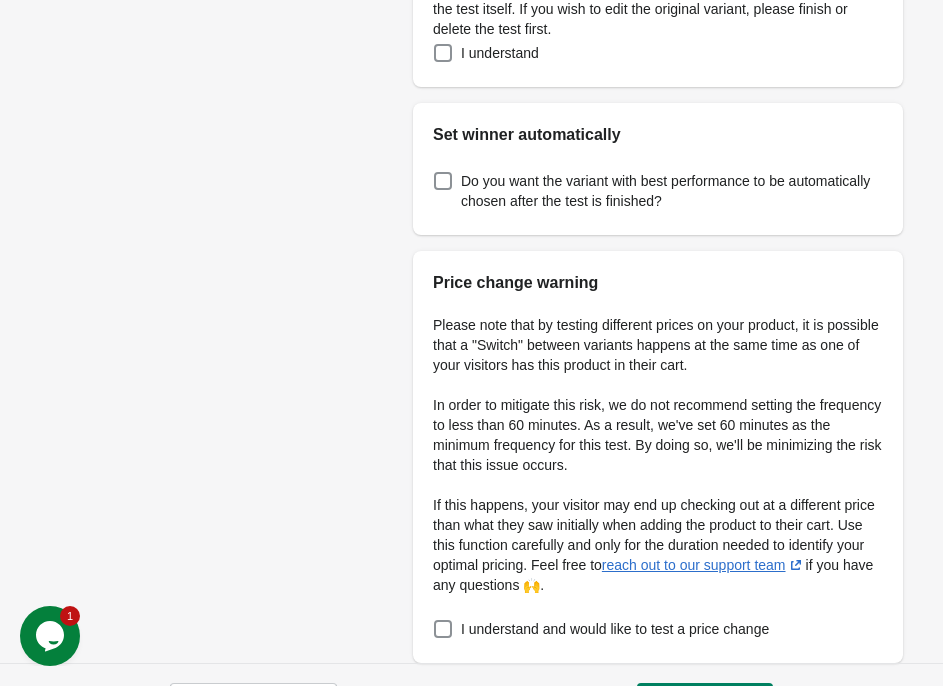 scroll, scrollTop: 689, scrollLeft: 0, axis: vertical 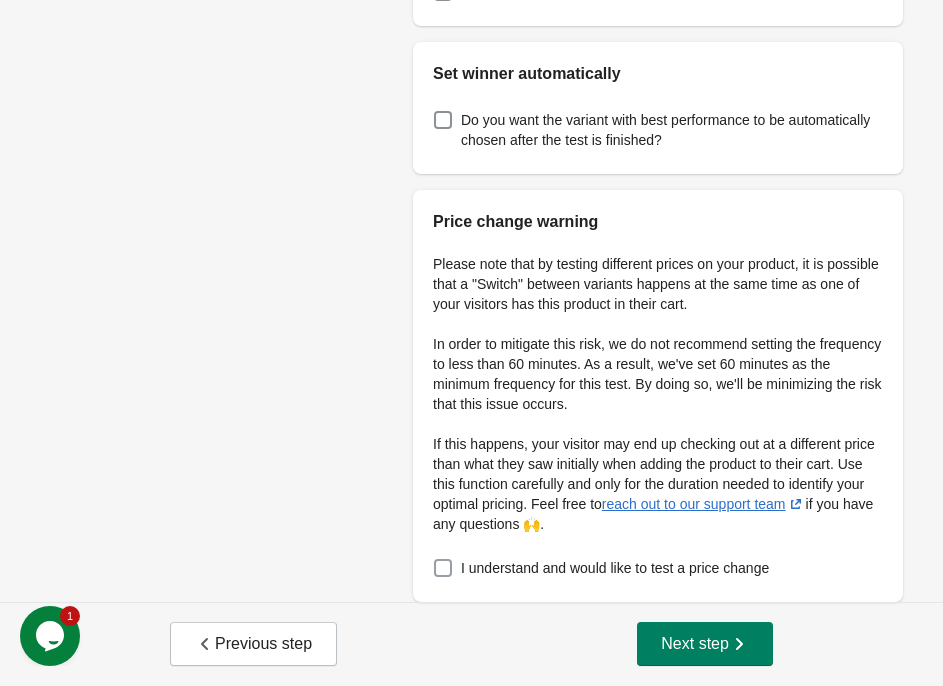 click at bounding box center [443, 568] 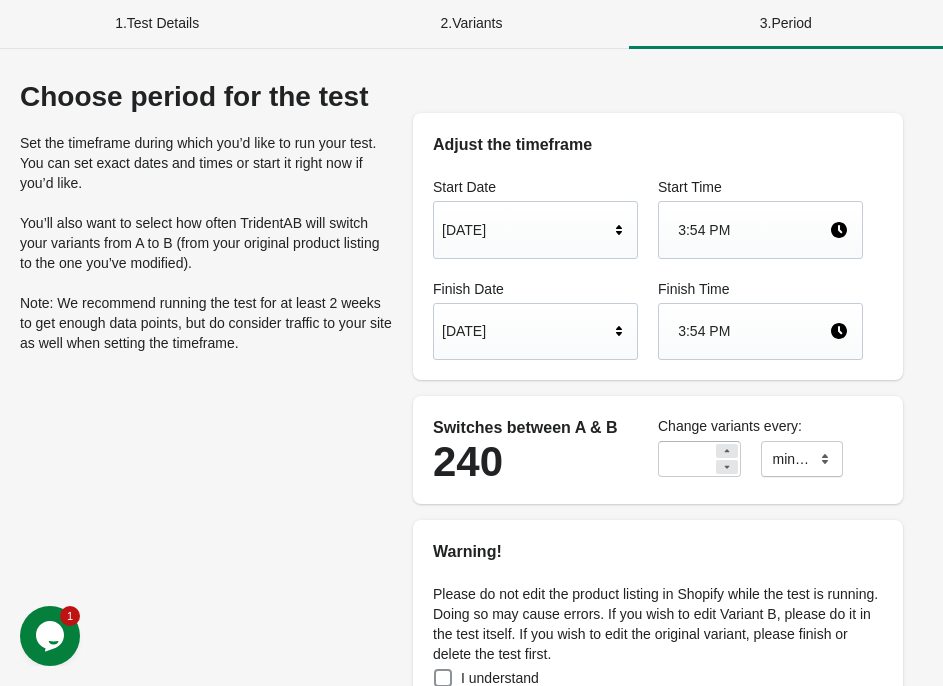 scroll, scrollTop: 689, scrollLeft: 0, axis: vertical 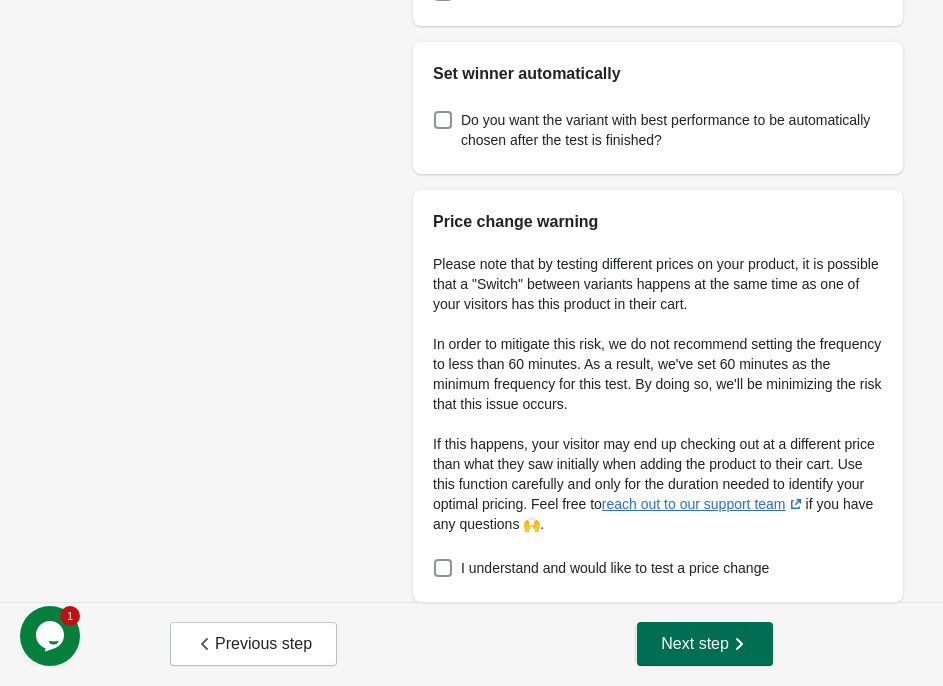 click on "Next step" at bounding box center (705, 644) 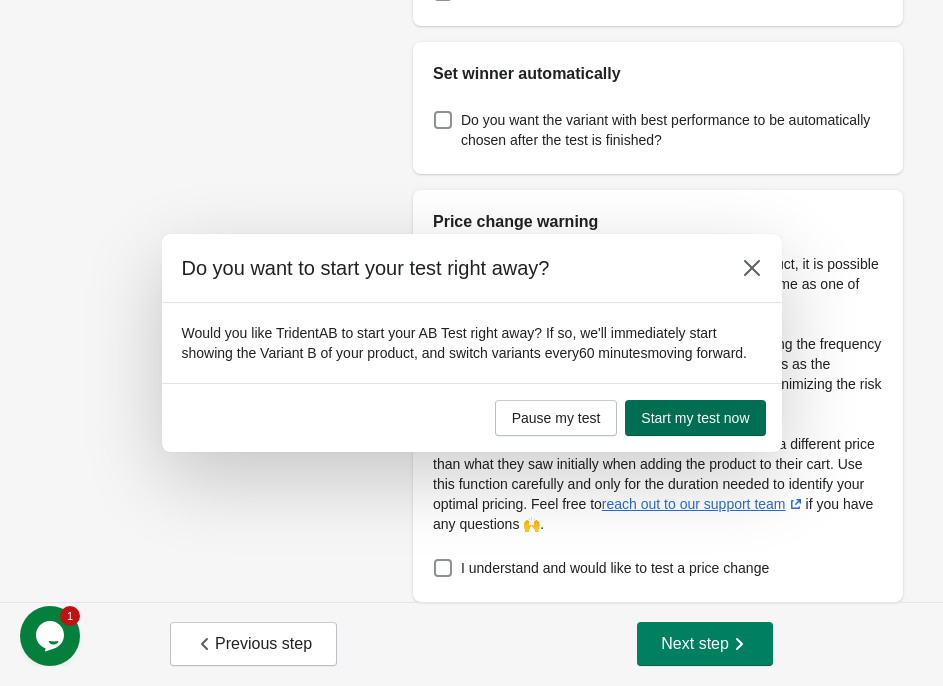click on "Start my test now" at bounding box center [695, 418] 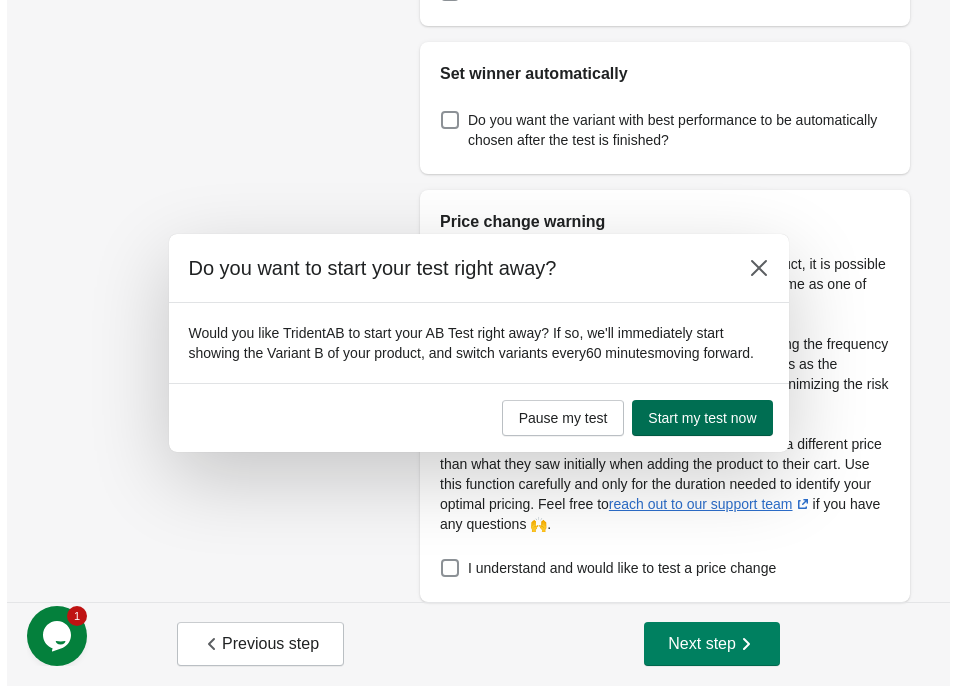 scroll, scrollTop: 0, scrollLeft: 0, axis: both 